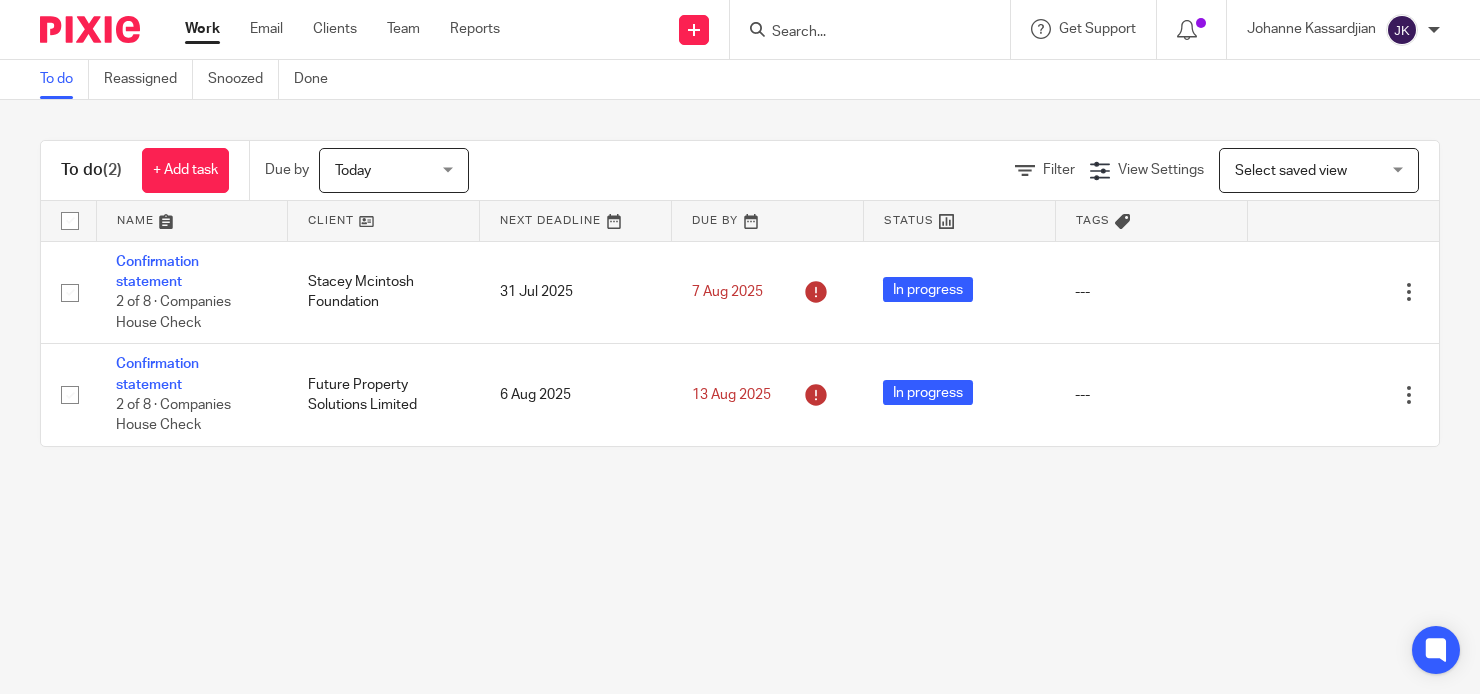 scroll, scrollTop: 0, scrollLeft: 0, axis: both 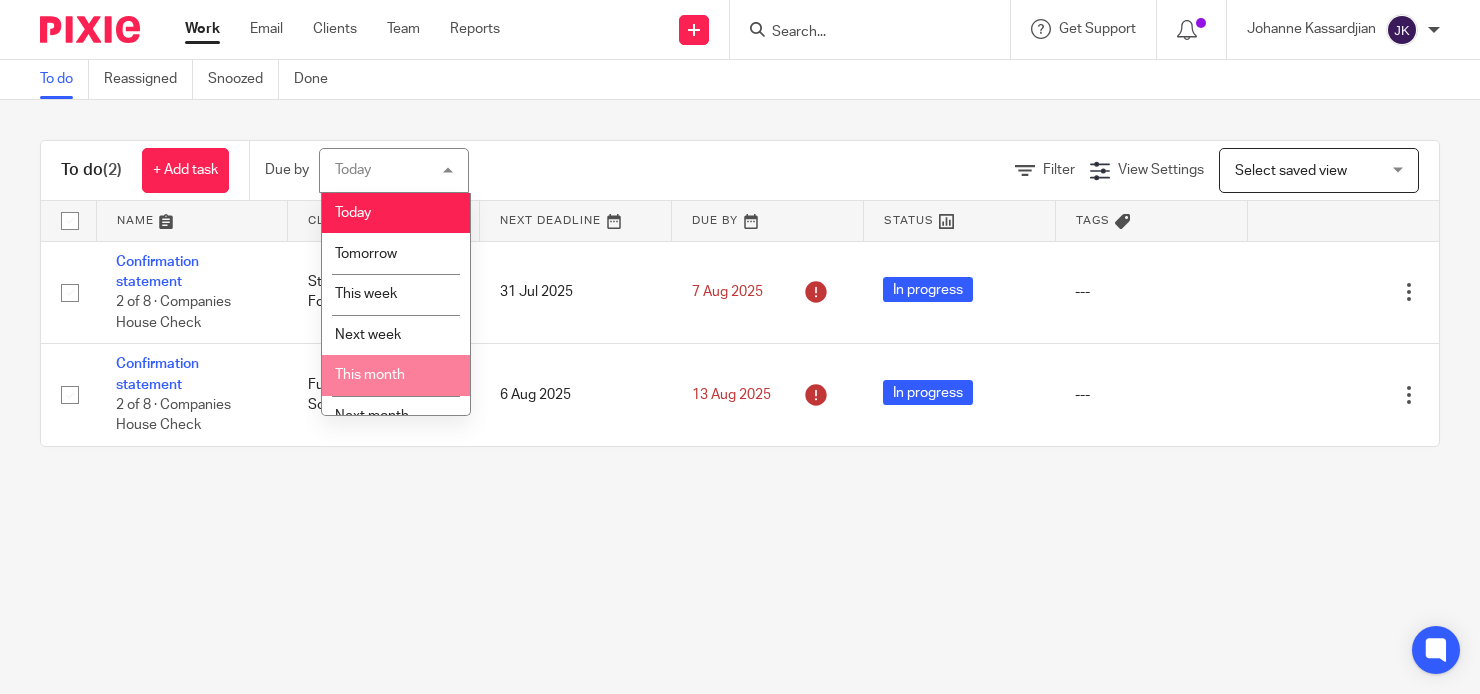 click on "This month" at bounding box center (370, 375) 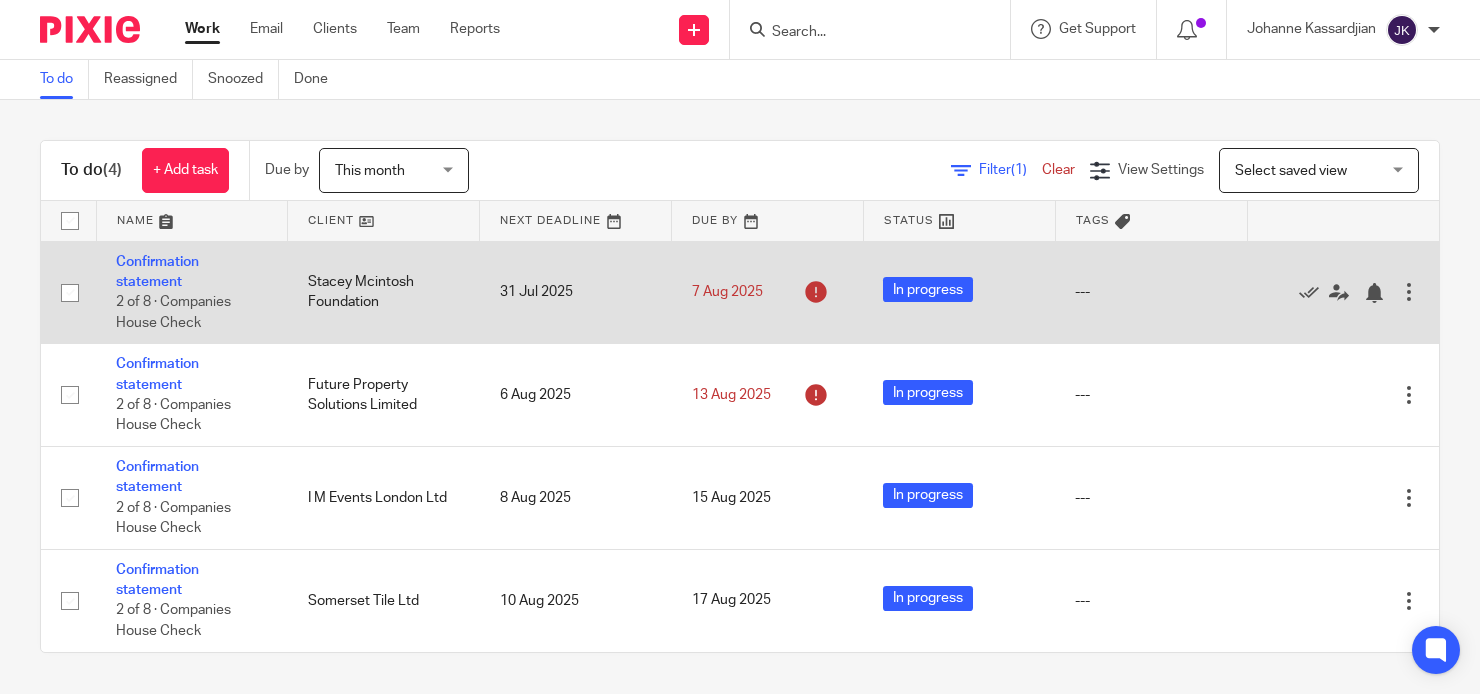 scroll, scrollTop: 0, scrollLeft: 0, axis: both 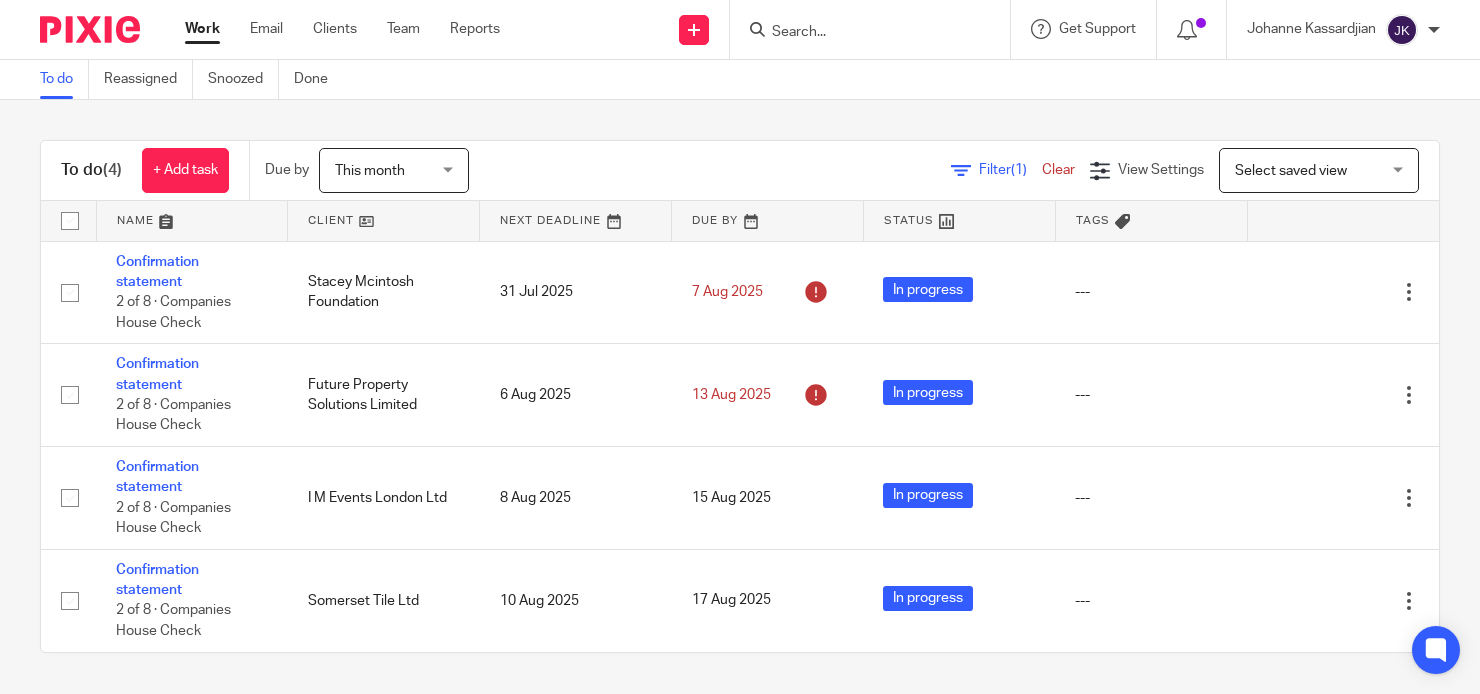 click on "This month" at bounding box center [388, 170] 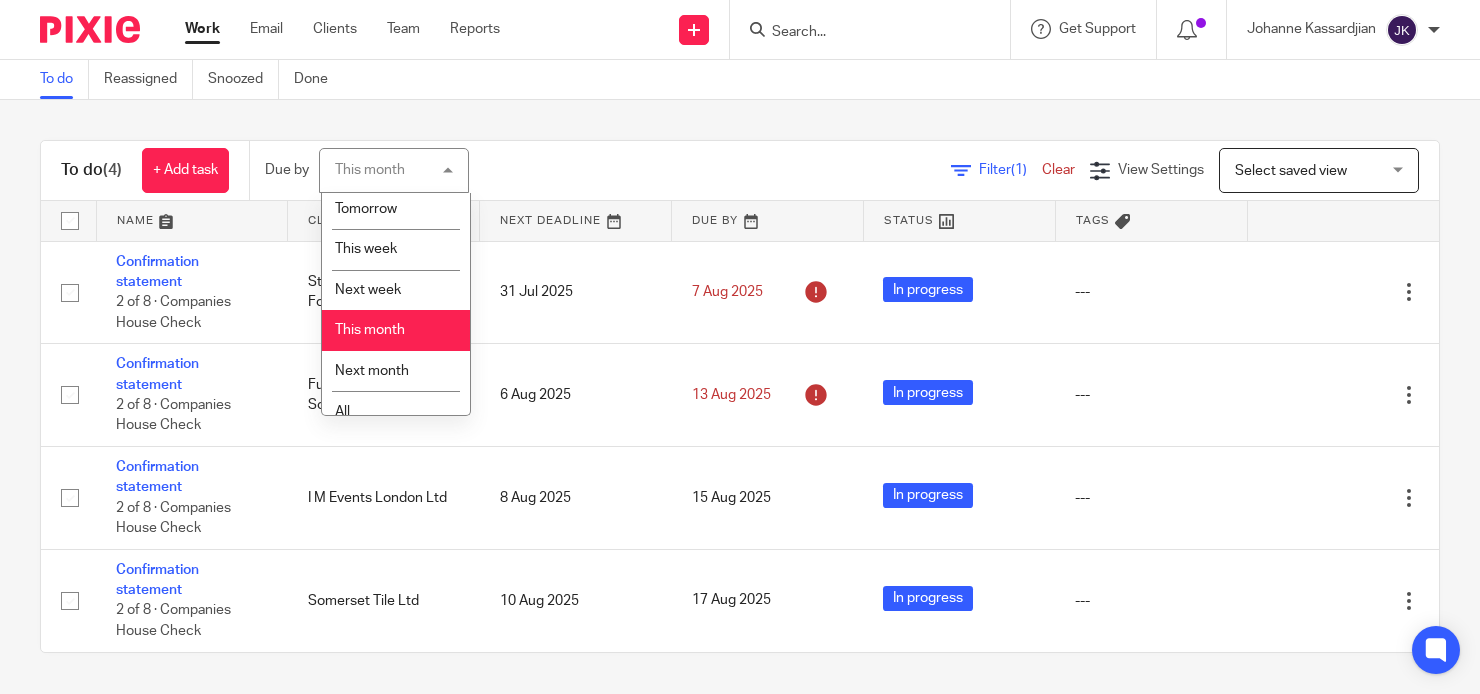 scroll, scrollTop: 64, scrollLeft: 0, axis: vertical 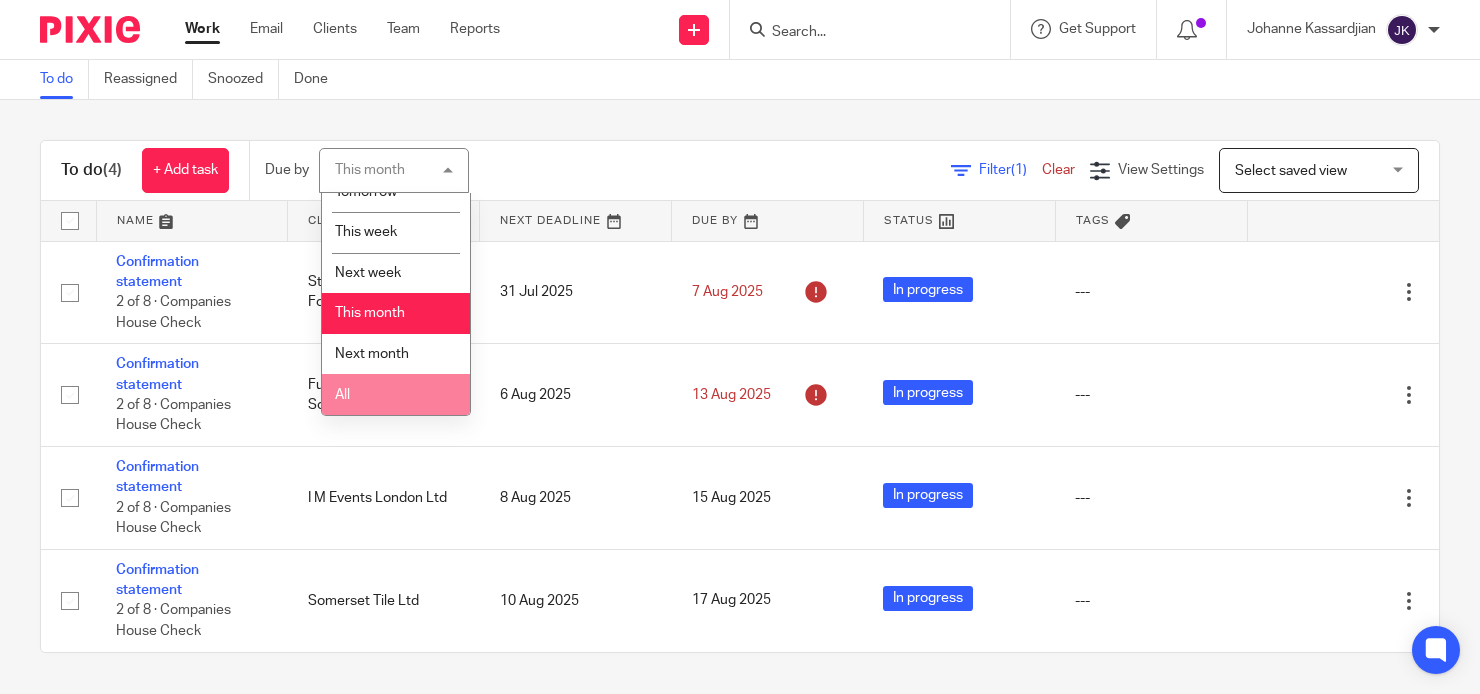 click on "All" at bounding box center (396, 394) 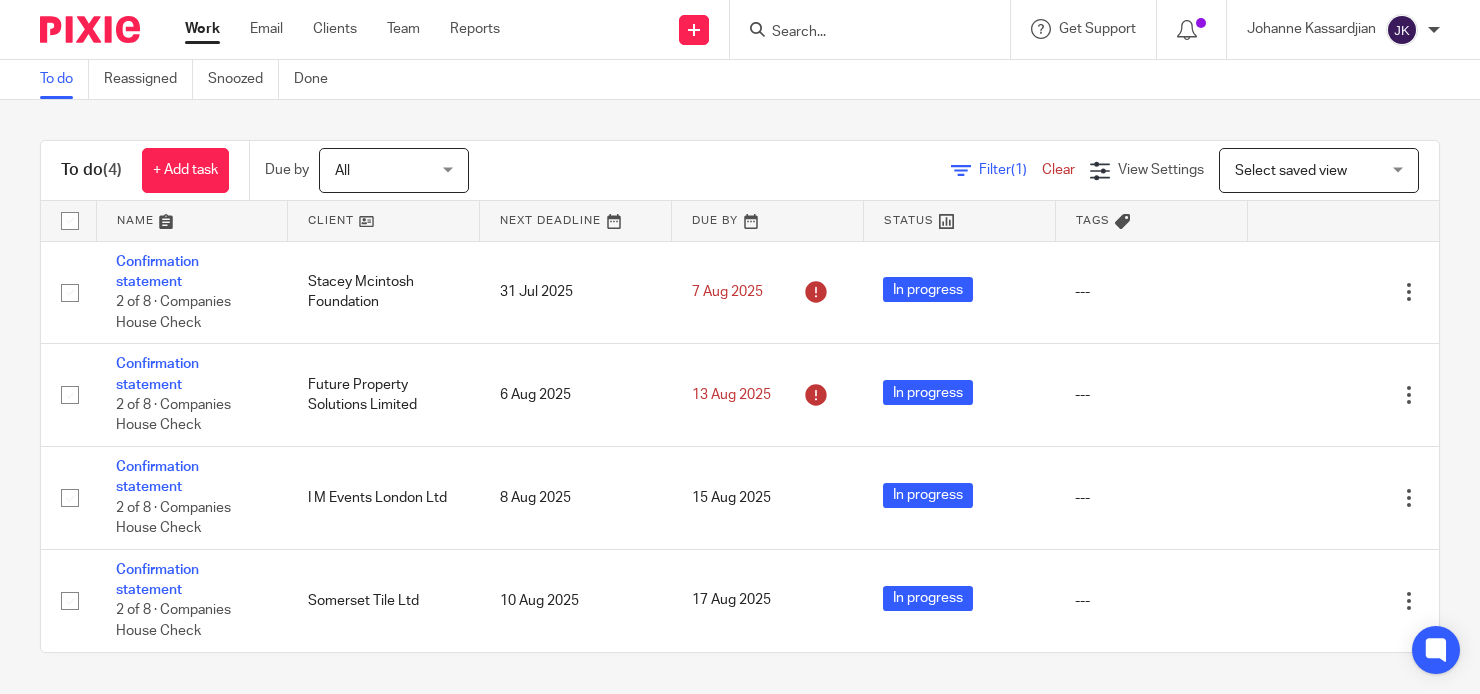 scroll, scrollTop: 0, scrollLeft: 0, axis: both 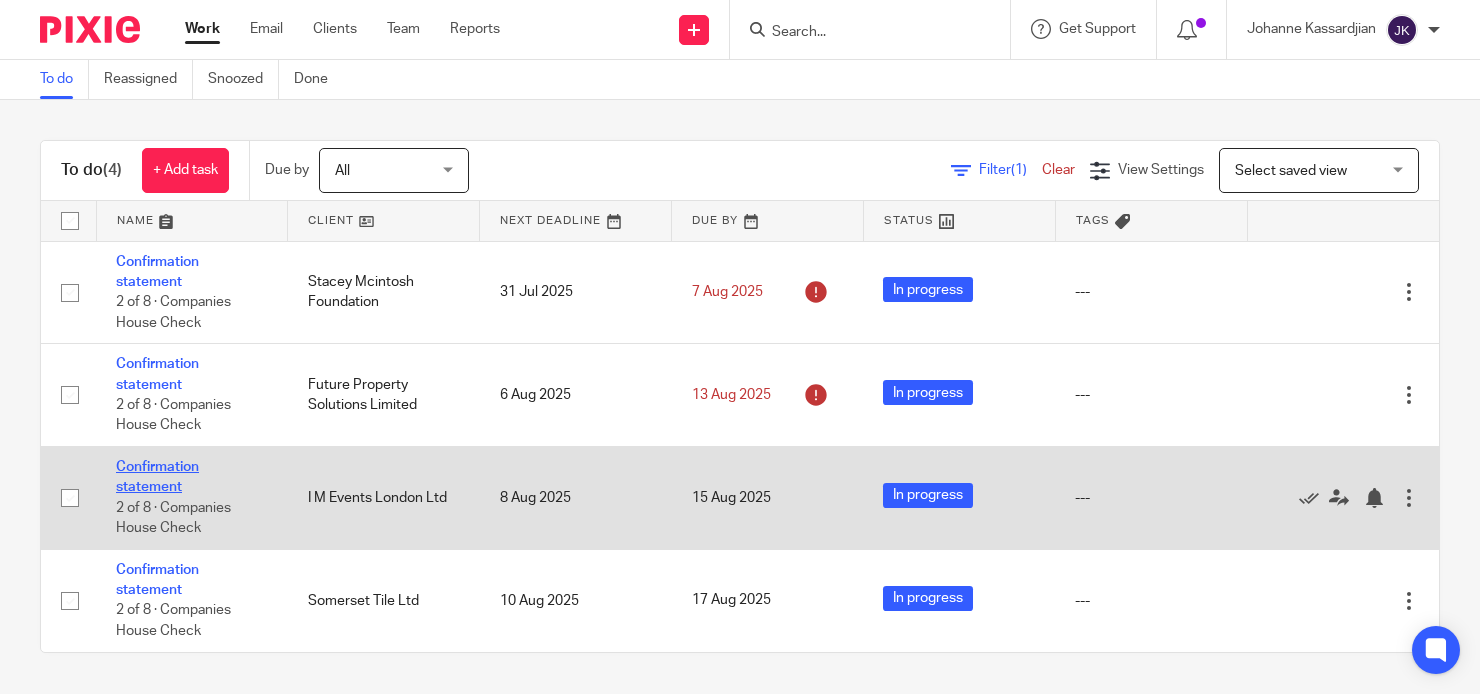 click on "Confirmation statement" at bounding box center [157, 477] 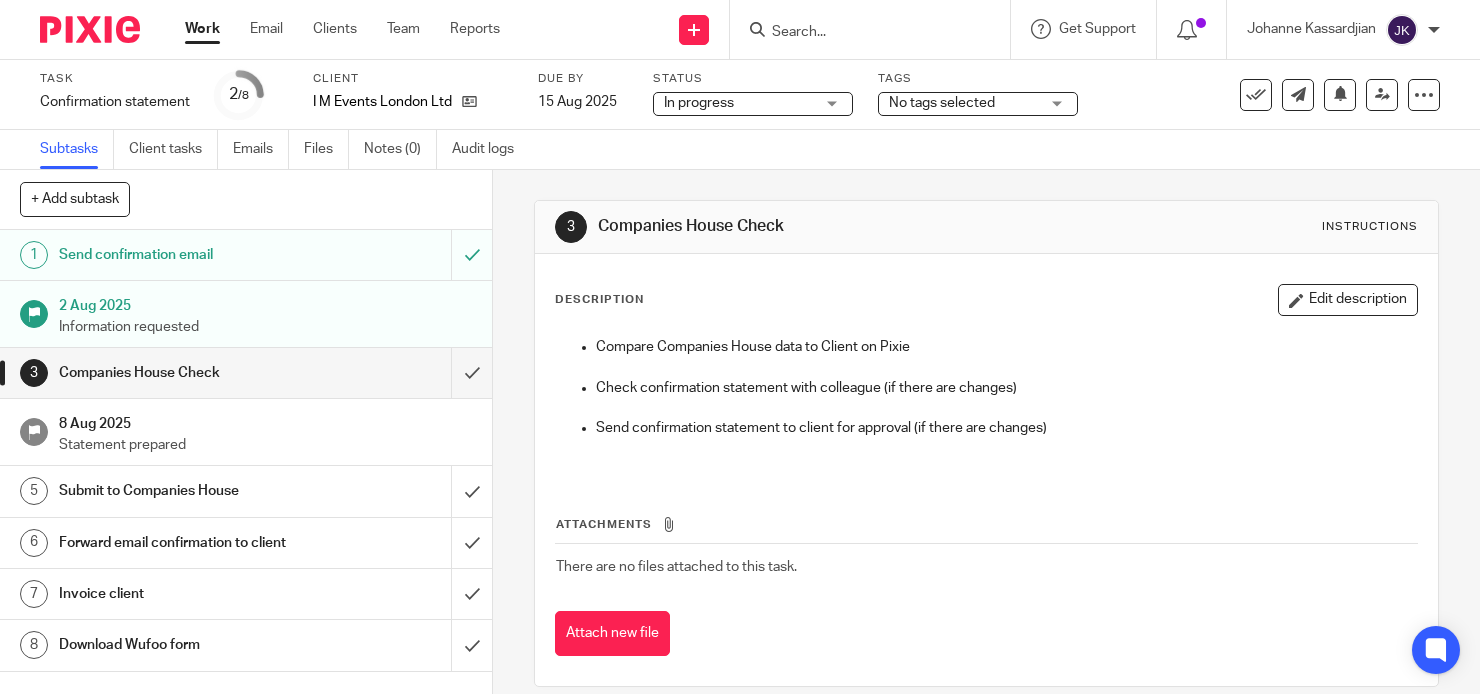 scroll, scrollTop: 0, scrollLeft: 0, axis: both 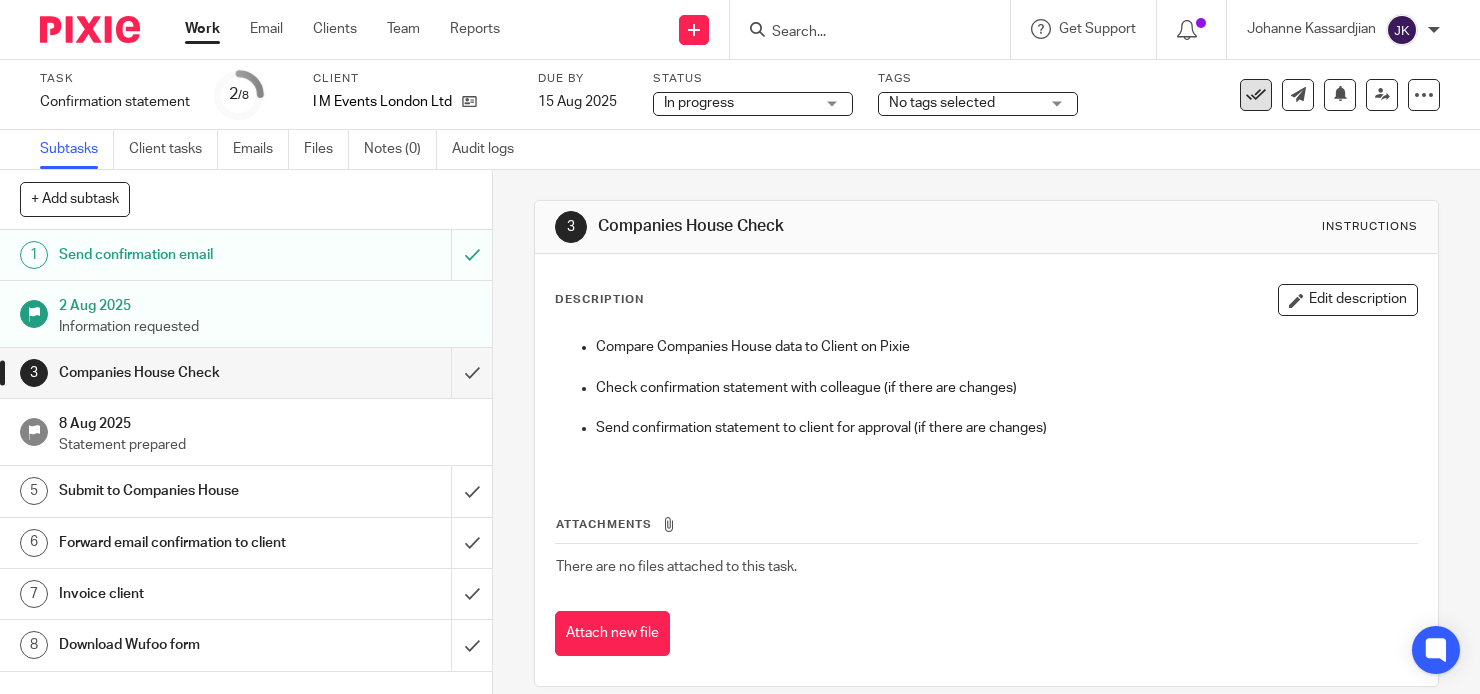 click at bounding box center [1256, 95] 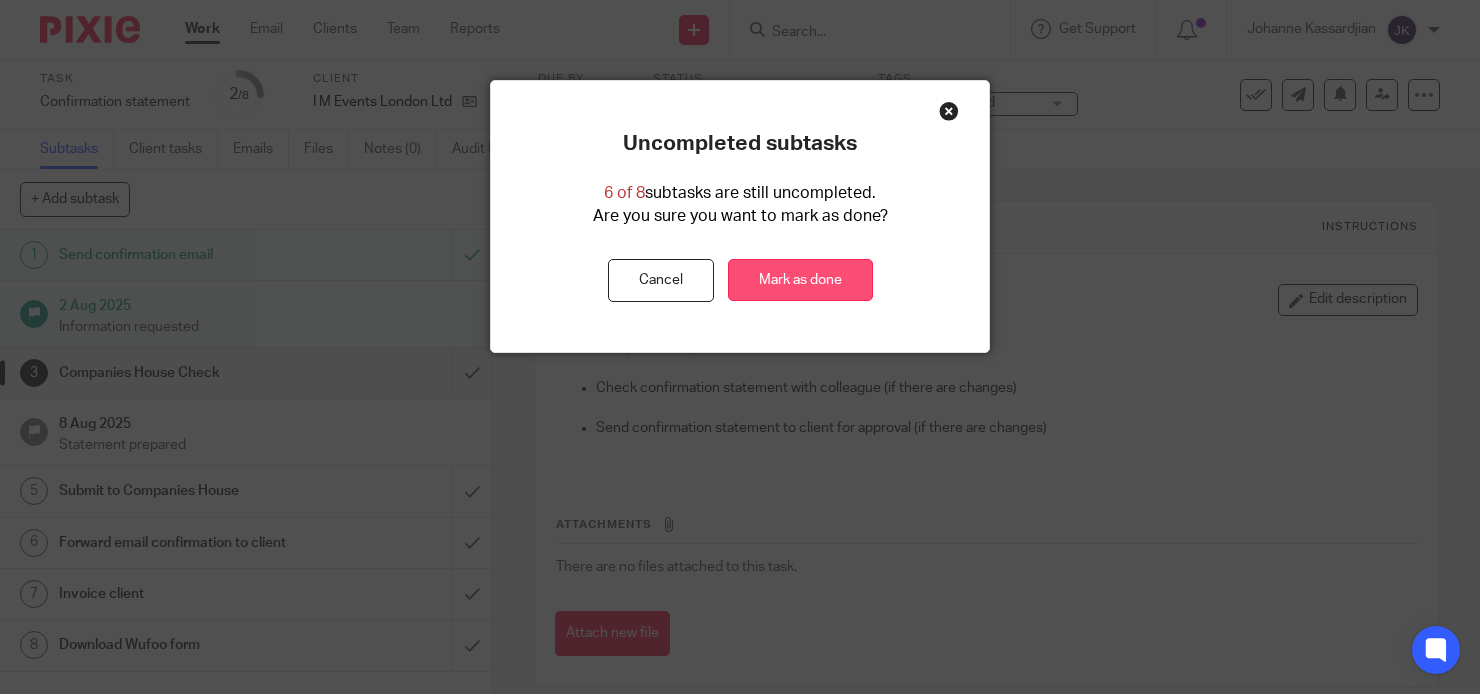 click on "Mark as done" at bounding box center [800, 280] 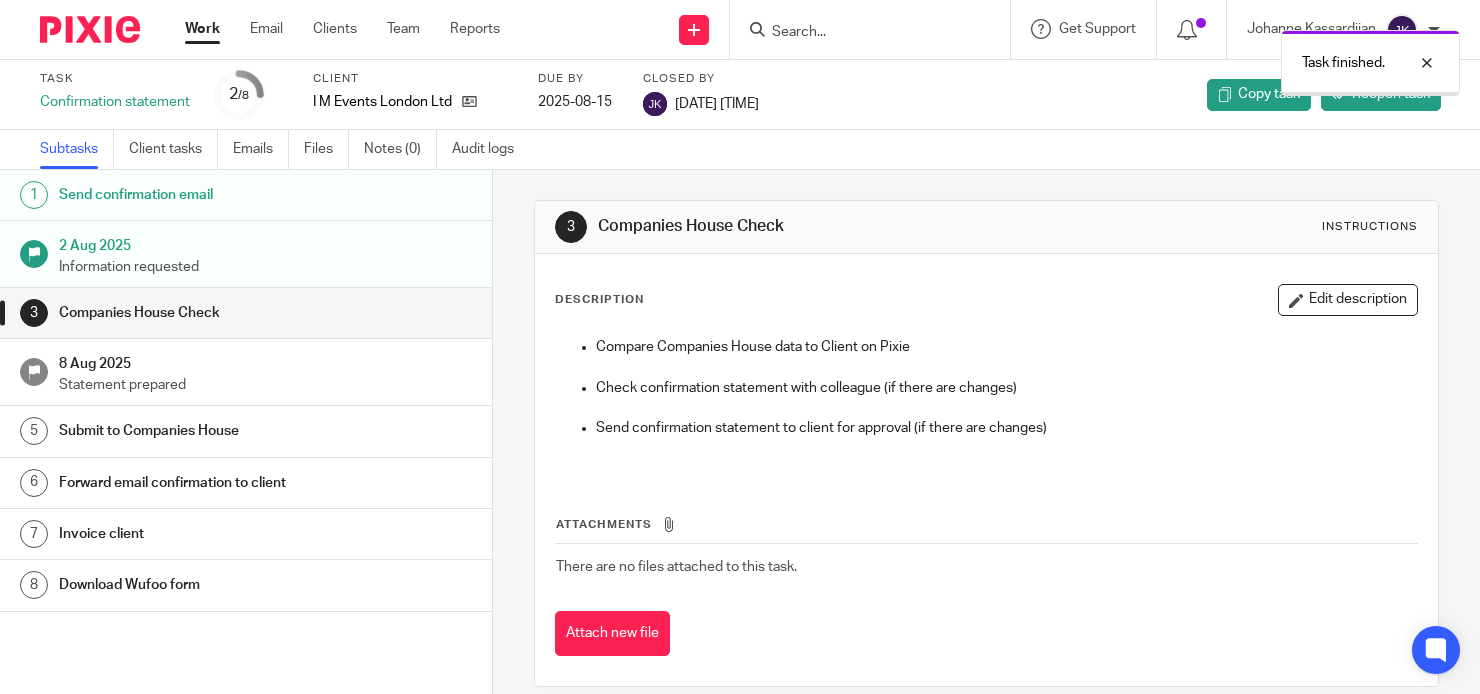 scroll, scrollTop: 0, scrollLeft: 0, axis: both 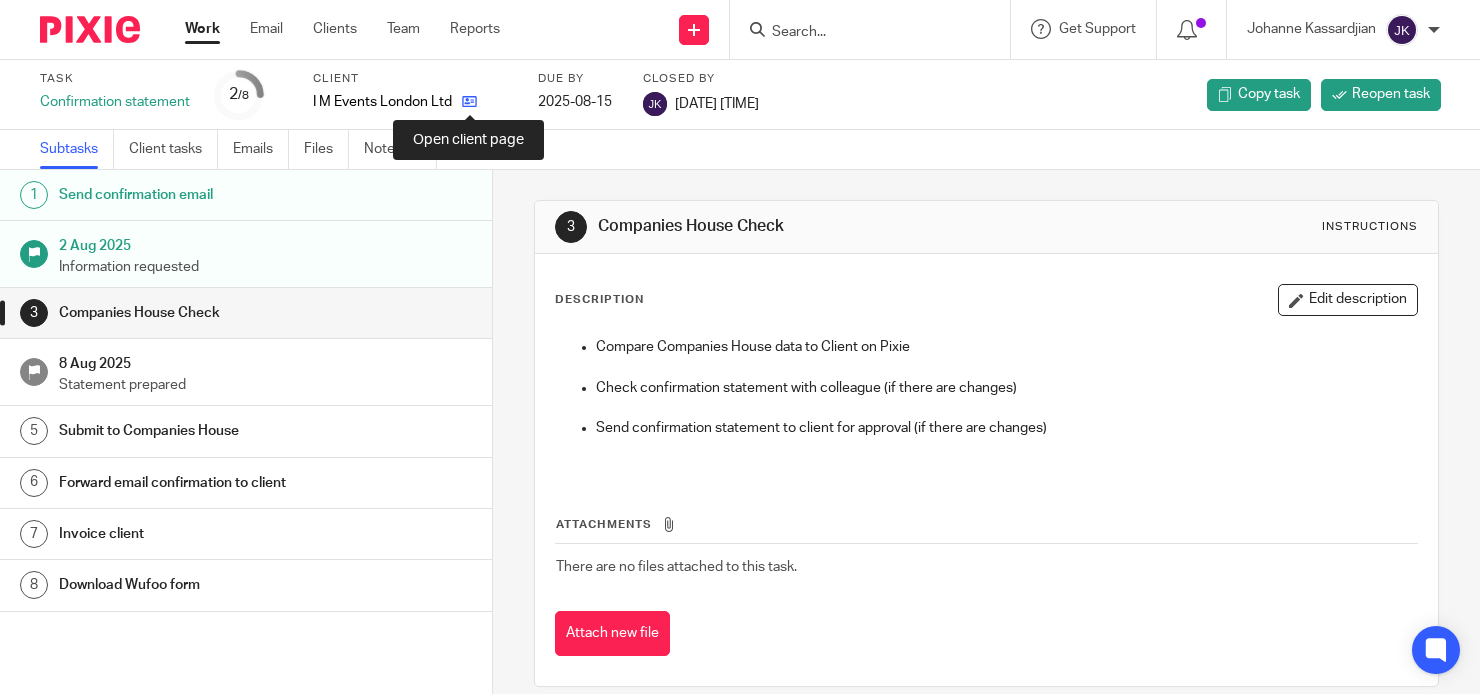 click at bounding box center [469, 101] 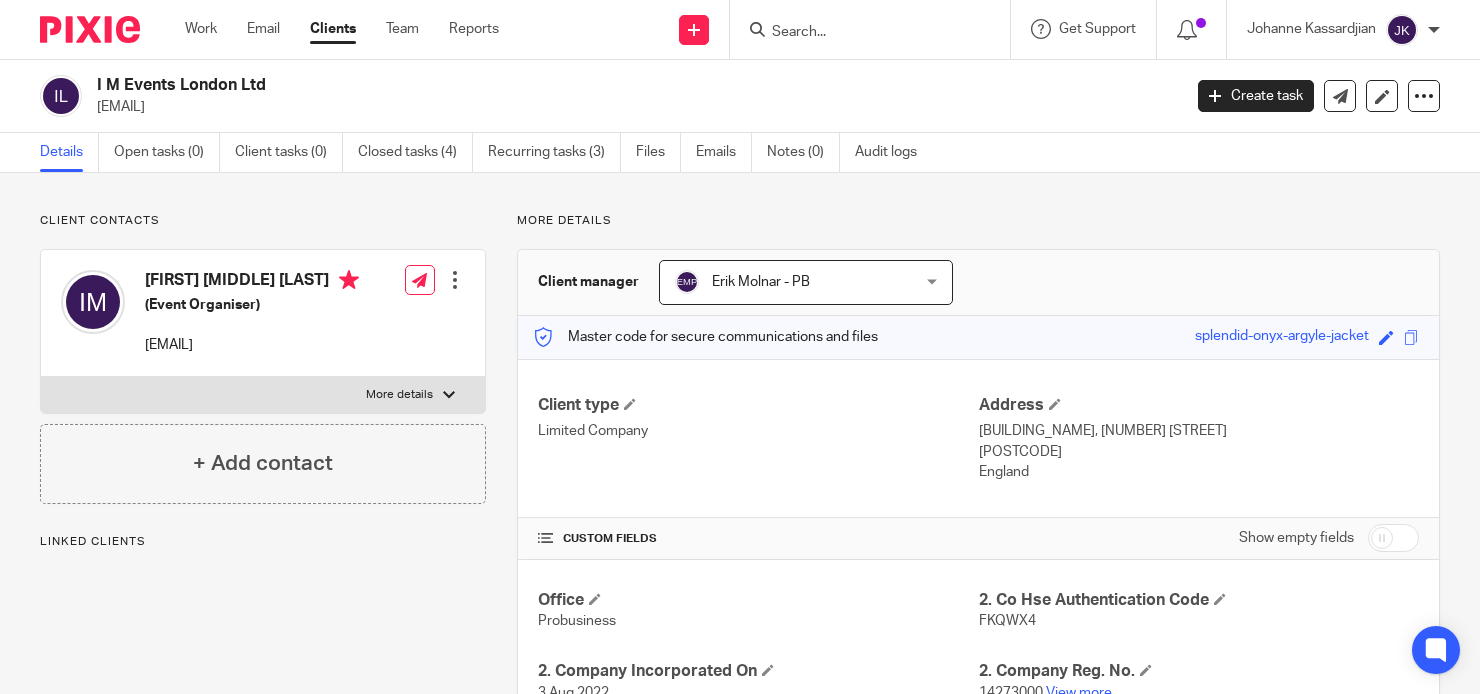 scroll, scrollTop: 0, scrollLeft: 0, axis: both 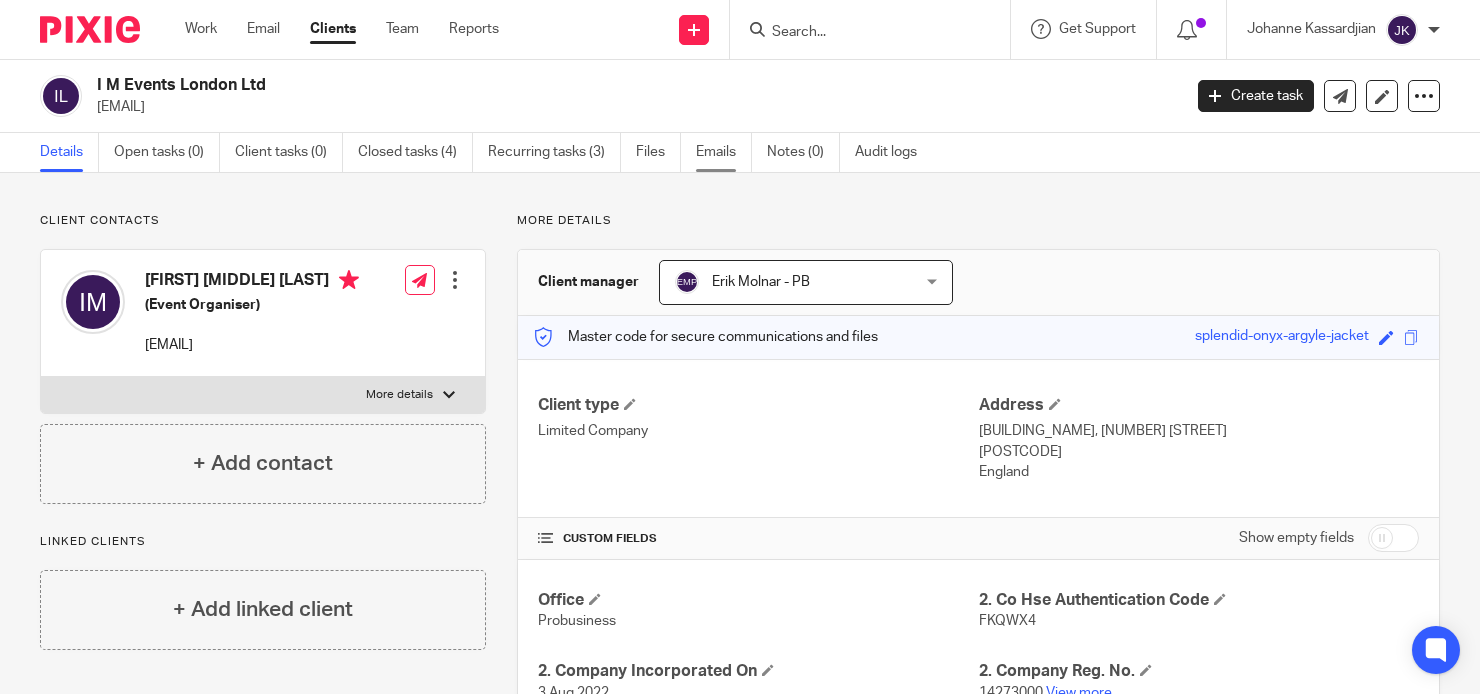 click on "Emails" at bounding box center (724, 152) 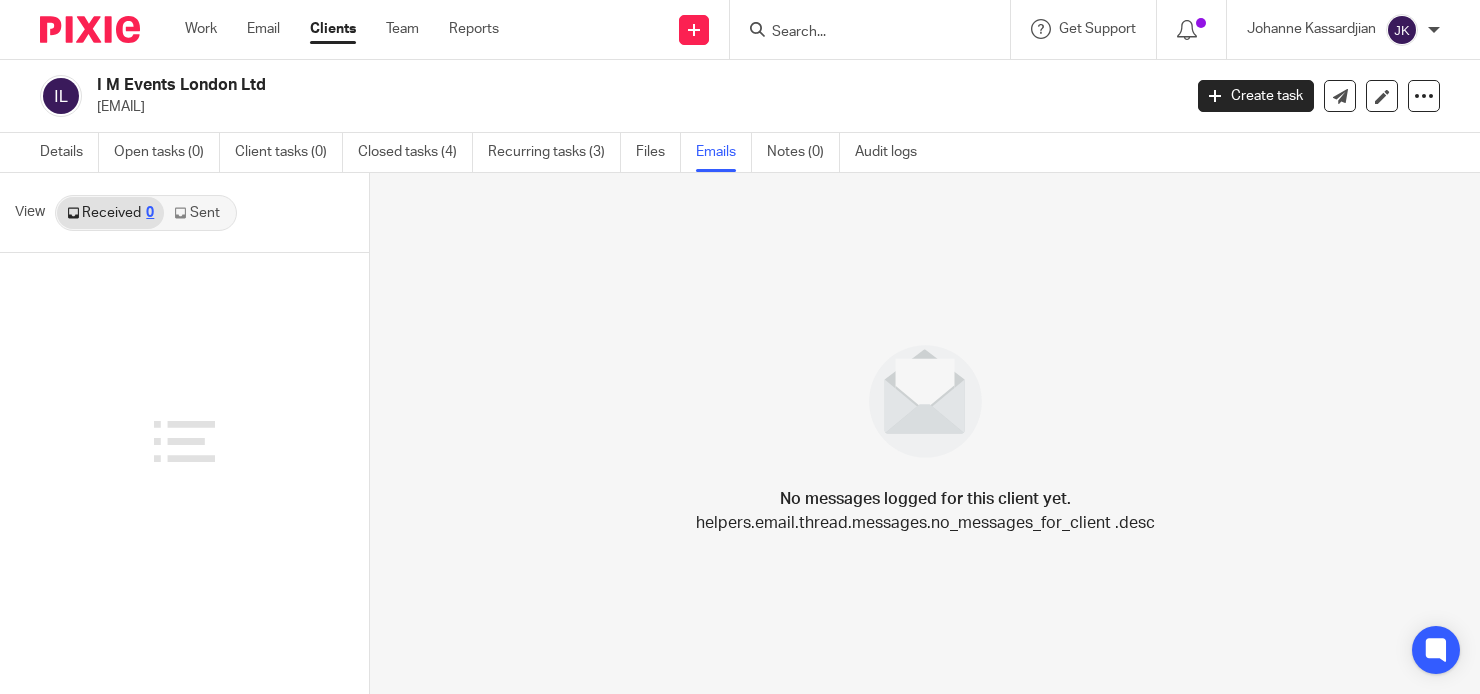 scroll, scrollTop: 0, scrollLeft: 0, axis: both 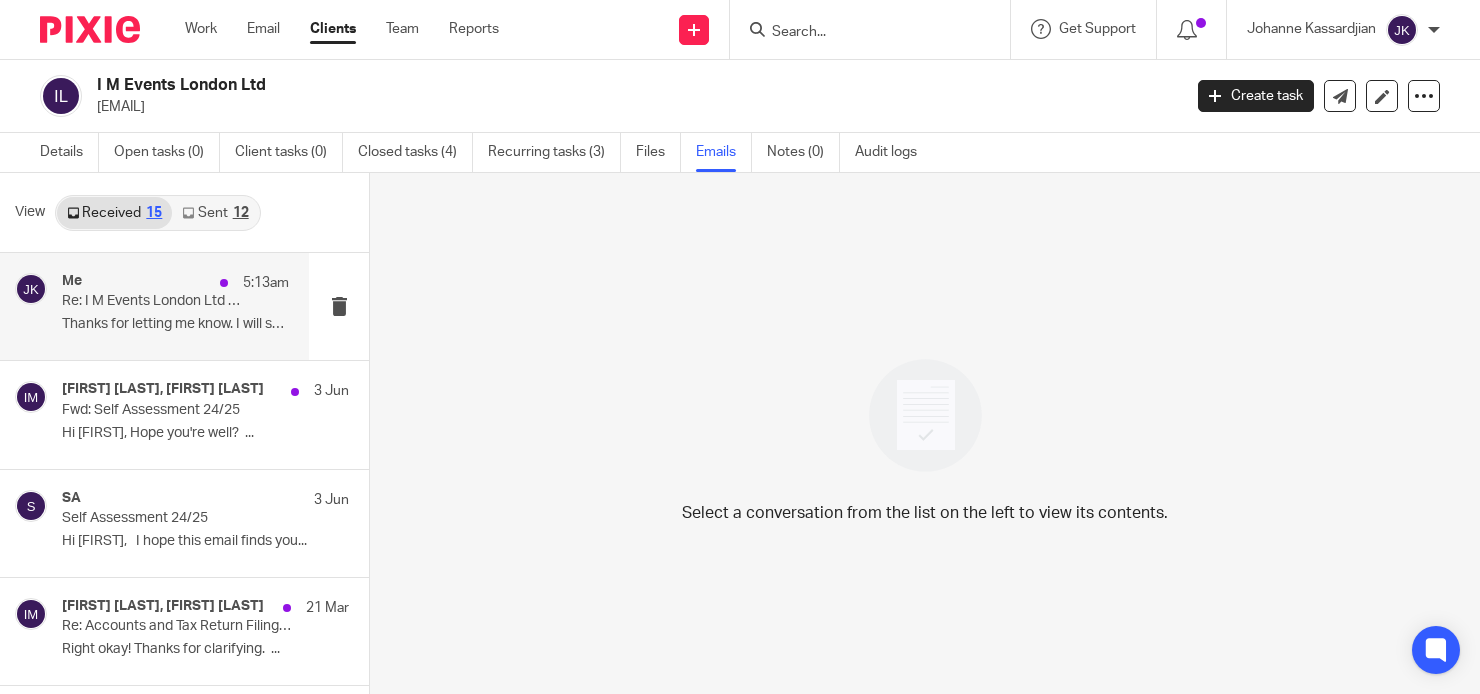 click on "Re: I M Events London Ltd - Confirmation statement" at bounding box center [153, 301] 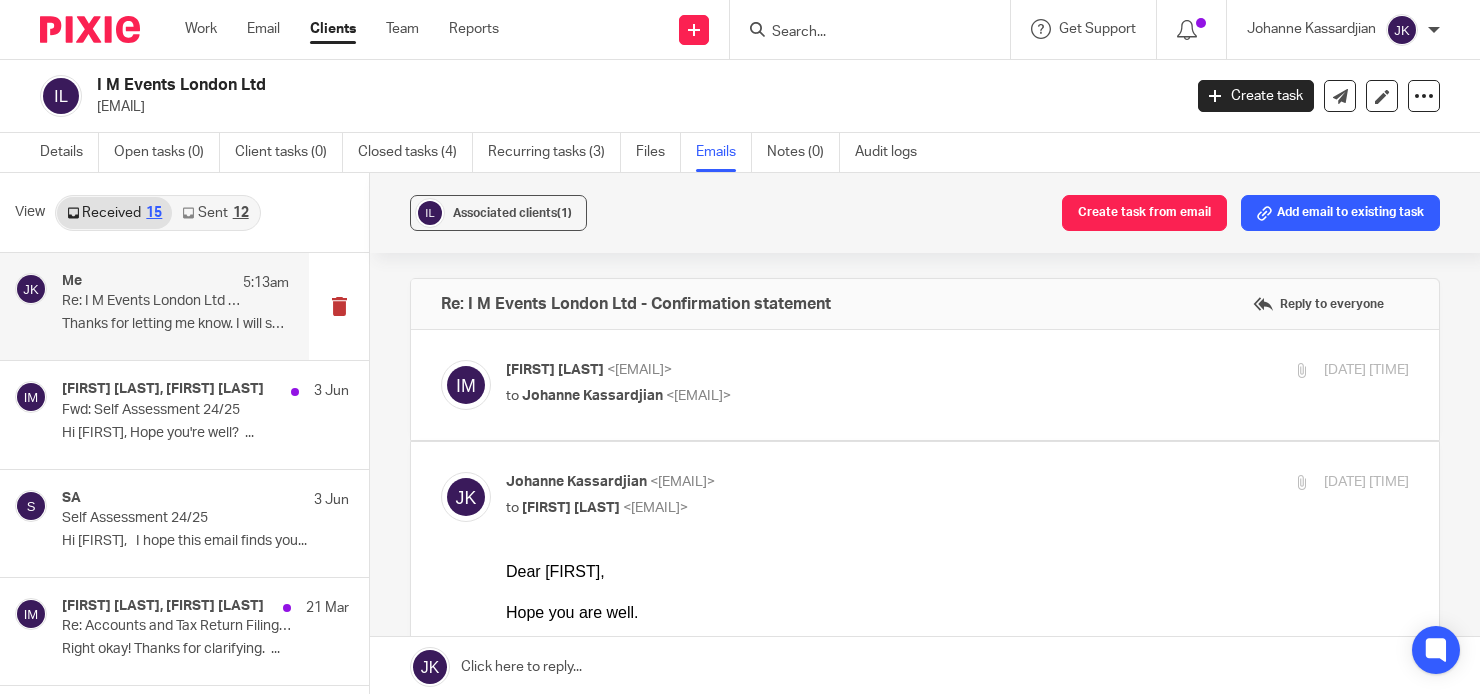 scroll, scrollTop: 0, scrollLeft: 0, axis: both 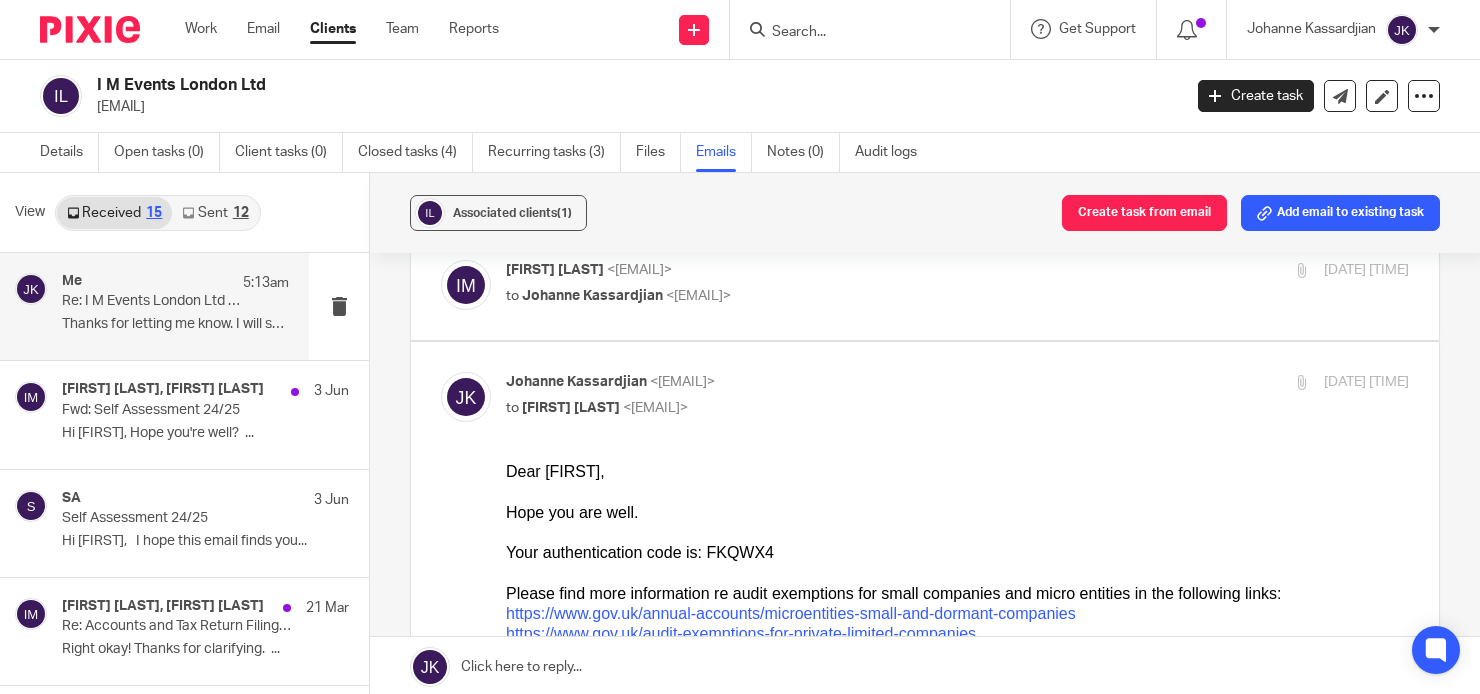 click at bounding box center [925, 285] 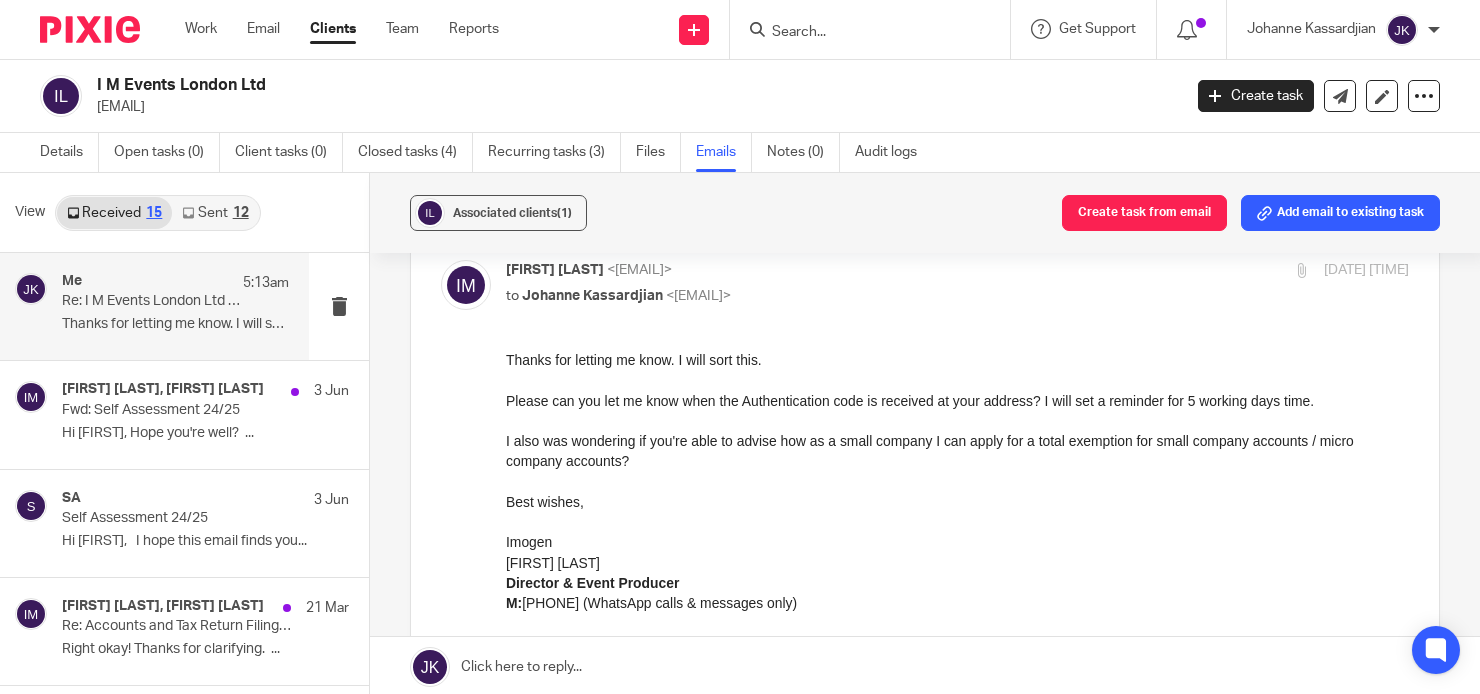 scroll, scrollTop: 0, scrollLeft: 0, axis: both 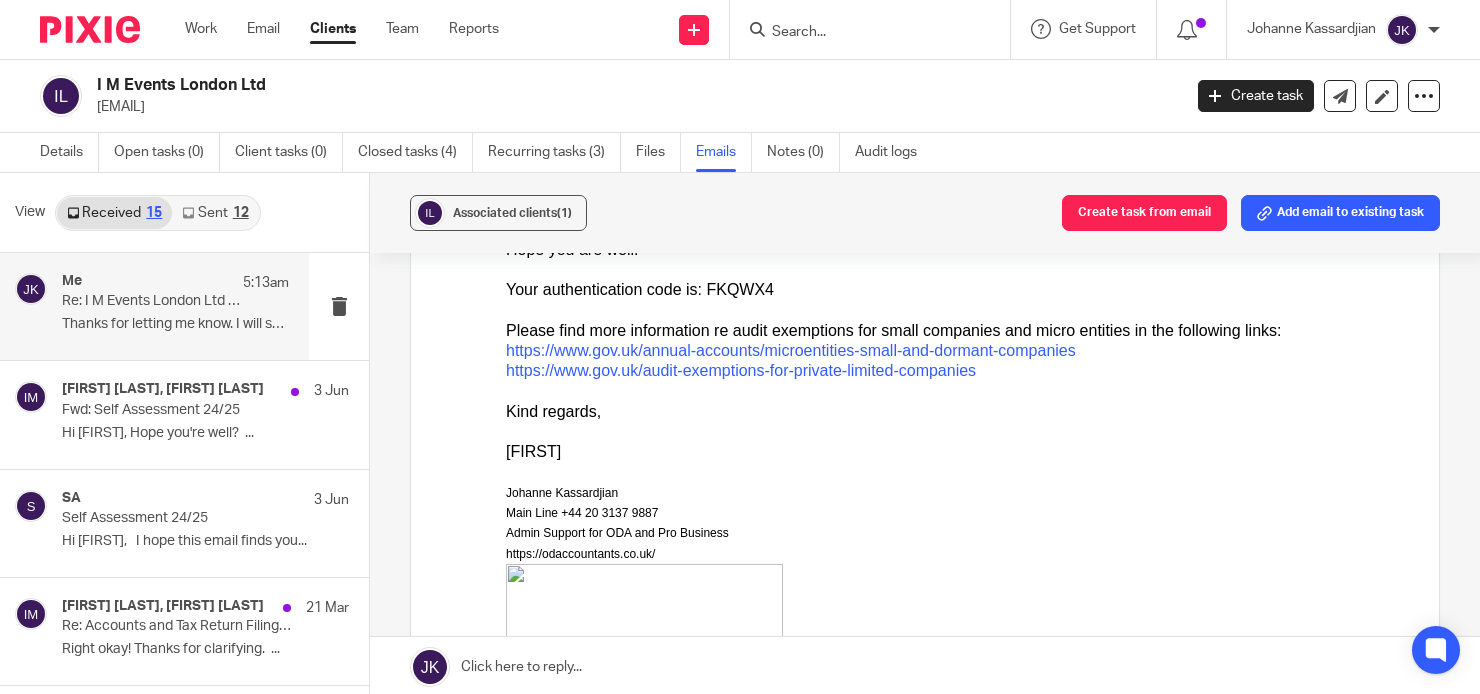 click on "Sent
12" at bounding box center [215, 213] 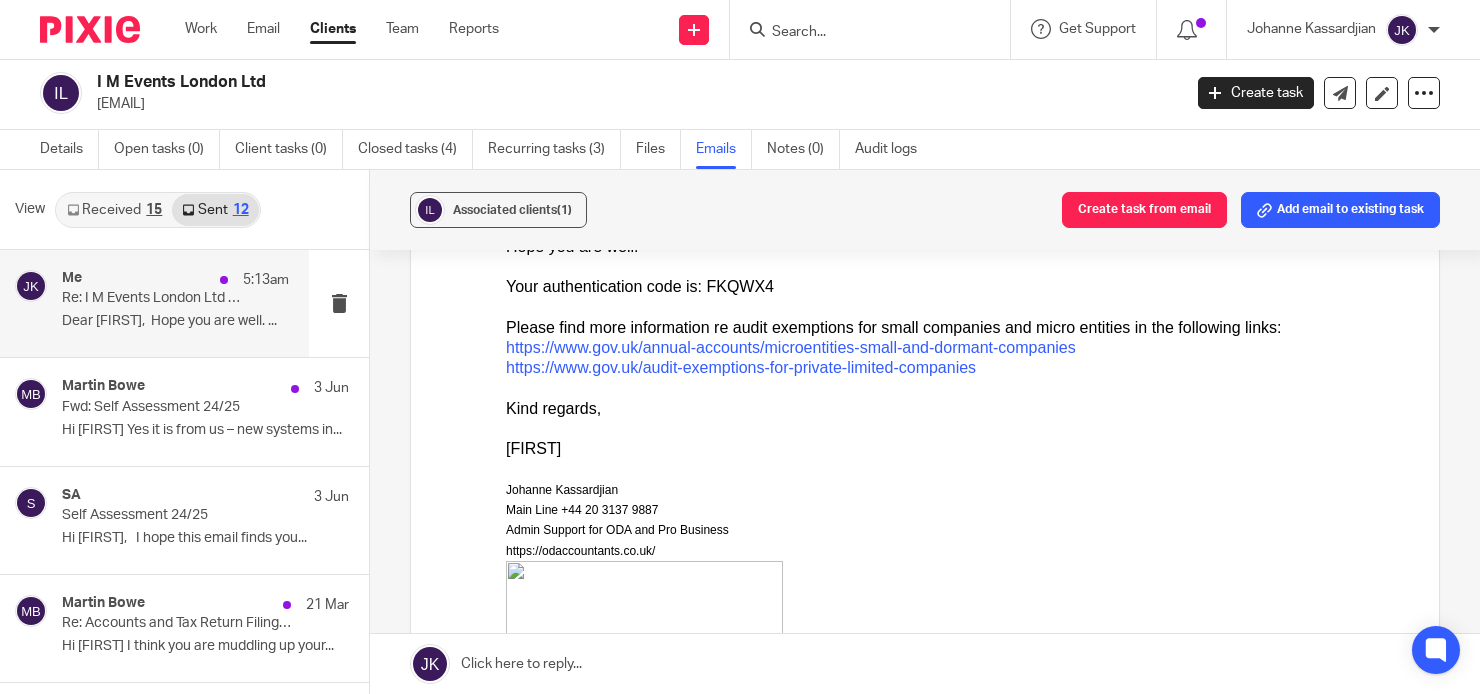 click on "Dear Imogen,      Hope you are well. ..." at bounding box center [175, 321] 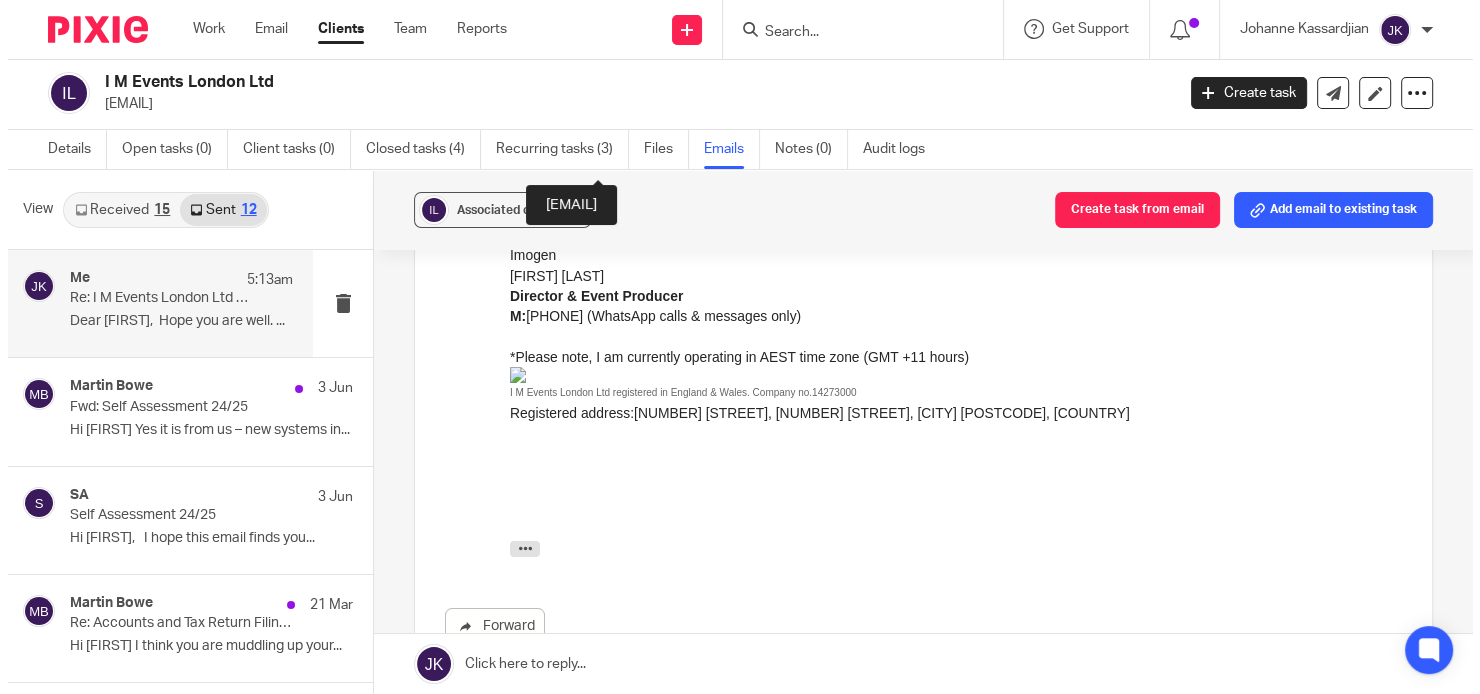 scroll, scrollTop: 0, scrollLeft: 0, axis: both 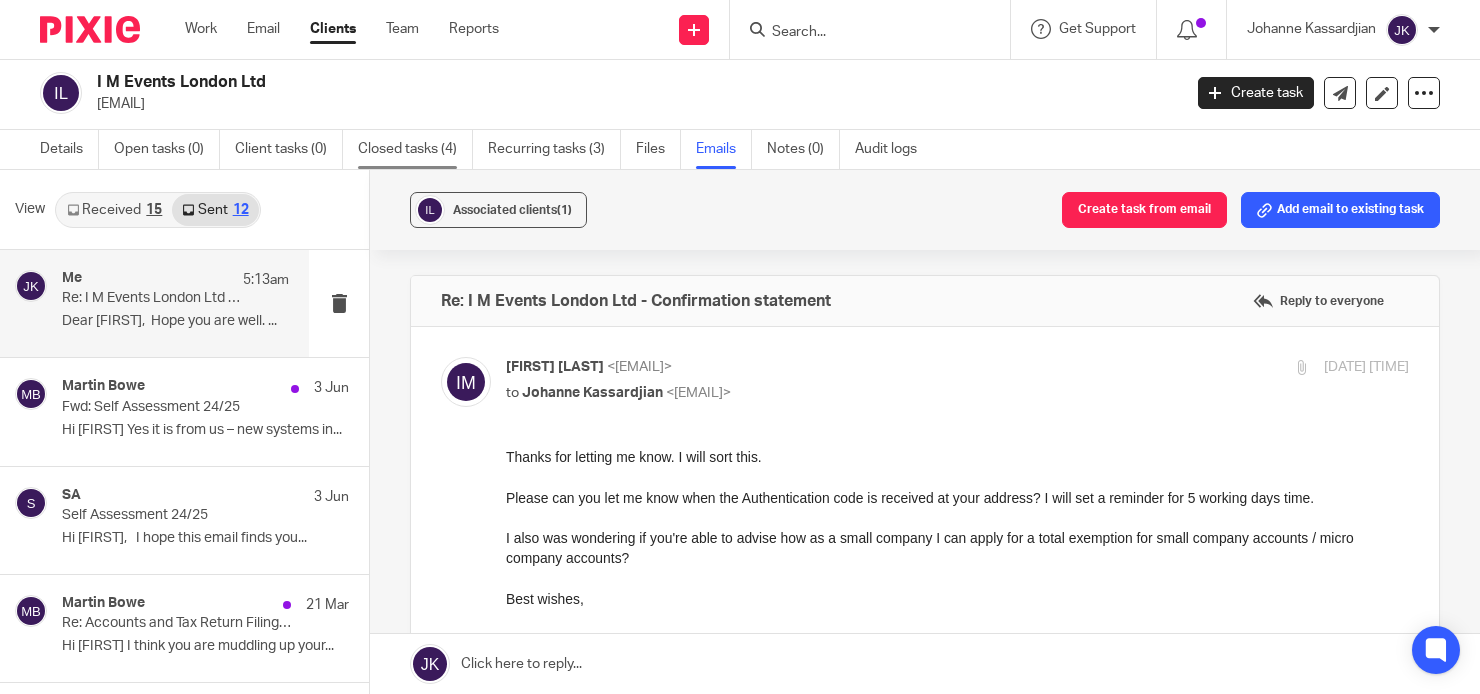 click on "Closed tasks (4)" at bounding box center [415, 149] 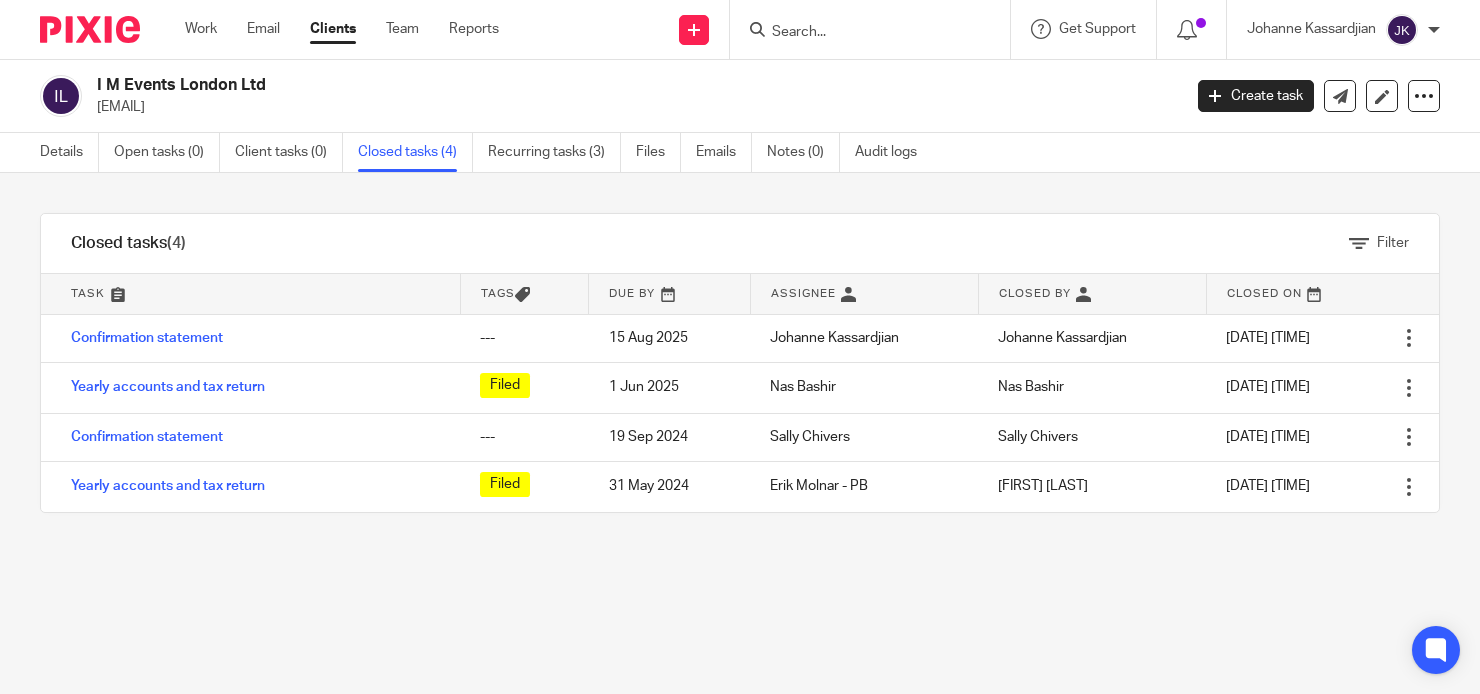scroll, scrollTop: 0, scrollLeft: 0, axis: both 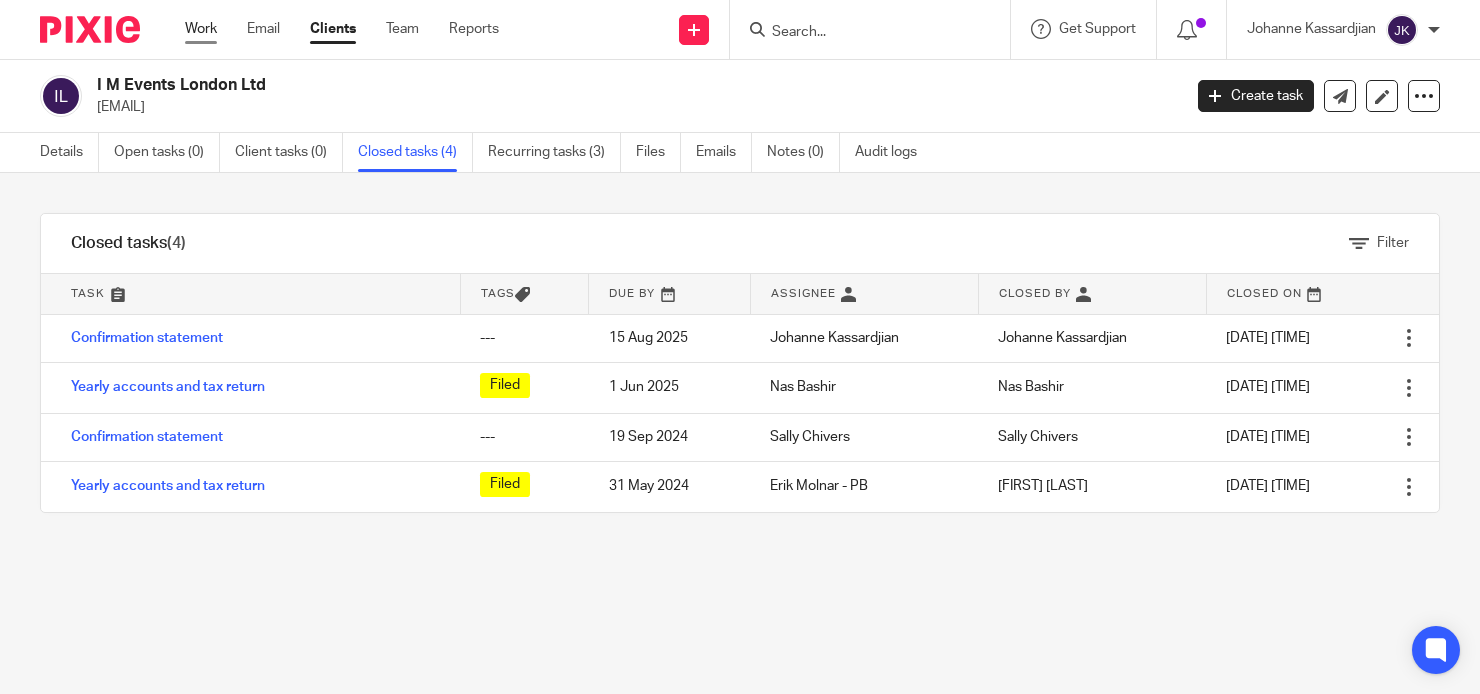 click on "Work" at bounding box center (201, 29) 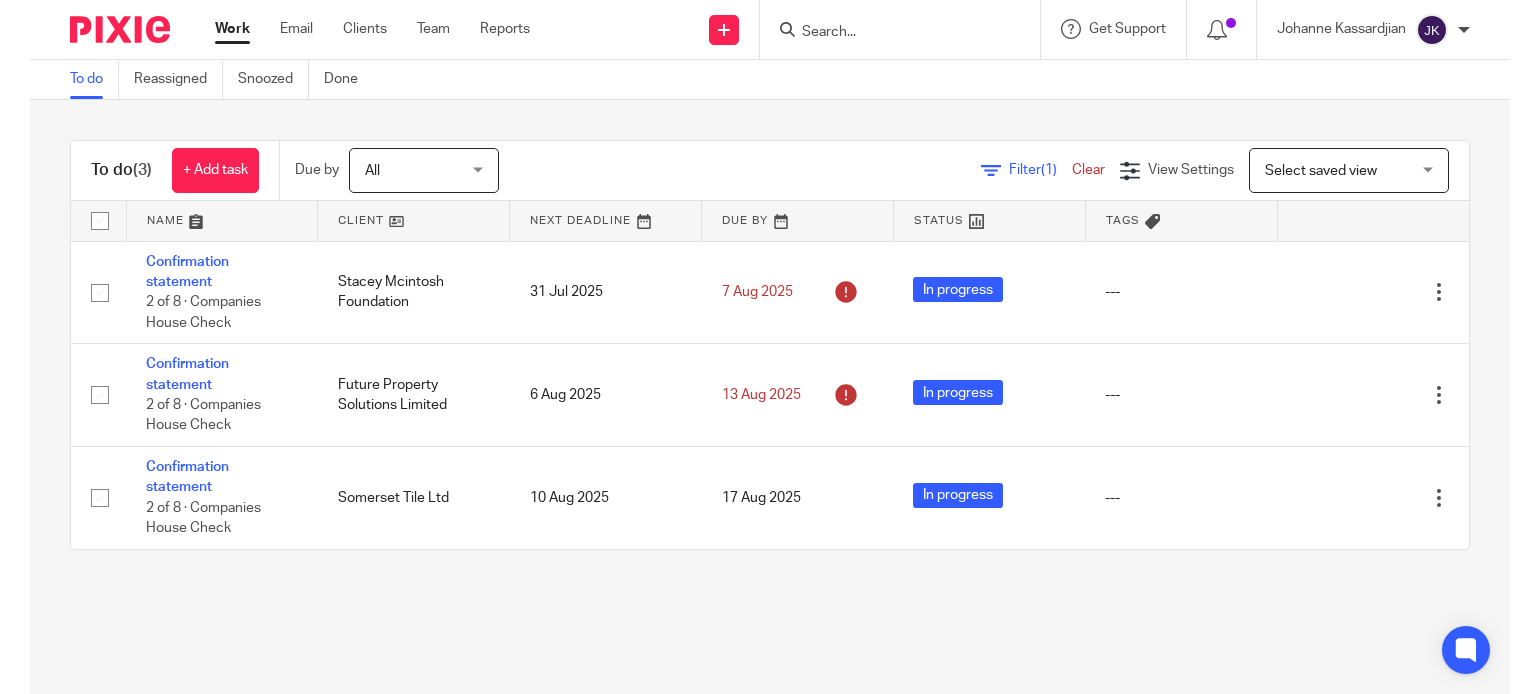 scroll, scrollTop: 0, scrollLeft: 0, axis: both 